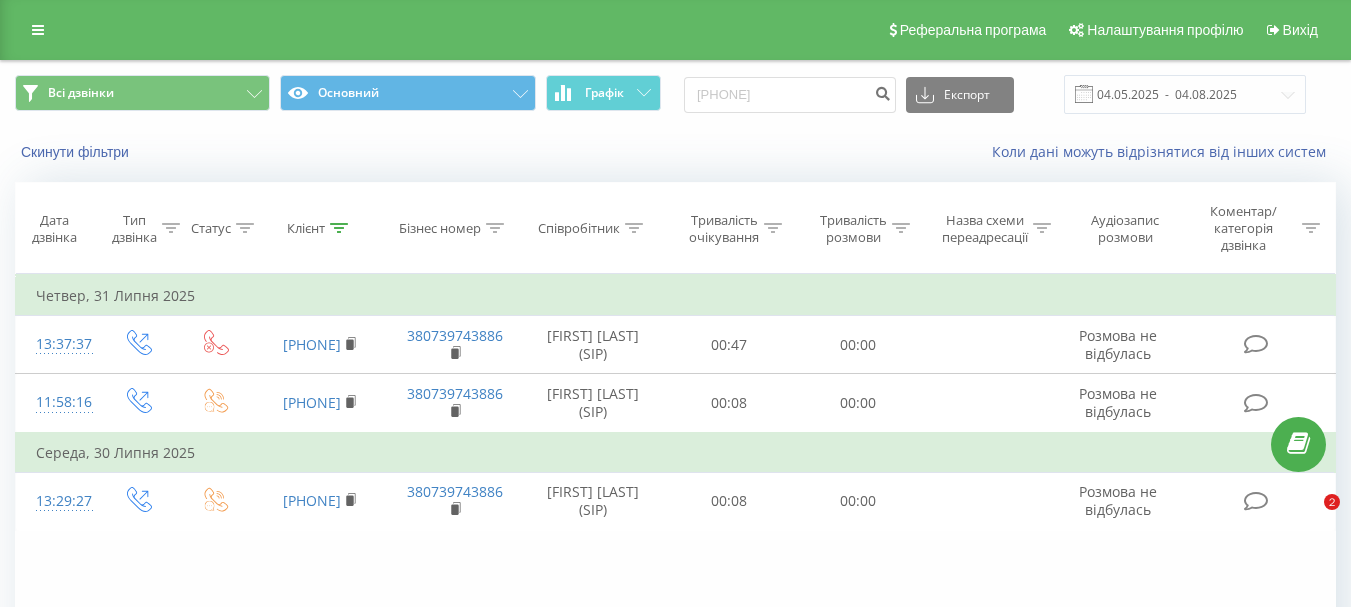 click on "0953136774" at bounding box center (790, 95) 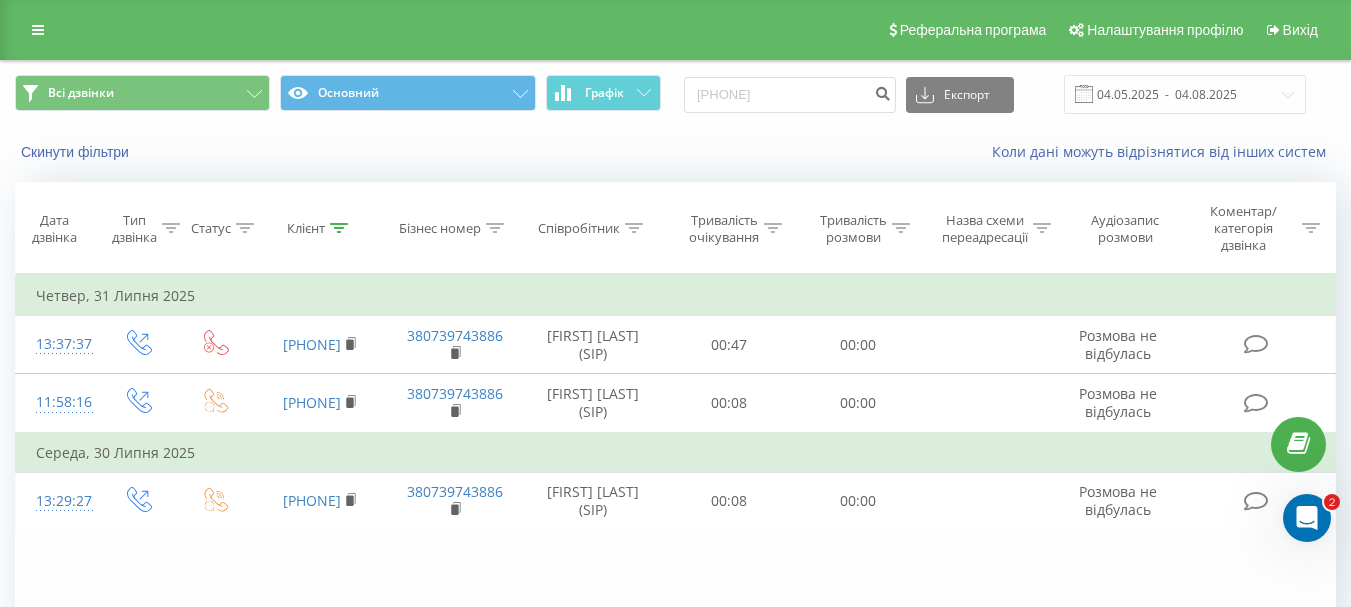 scroll, scrollTop: 0, scrollLeft: 0, axis: both 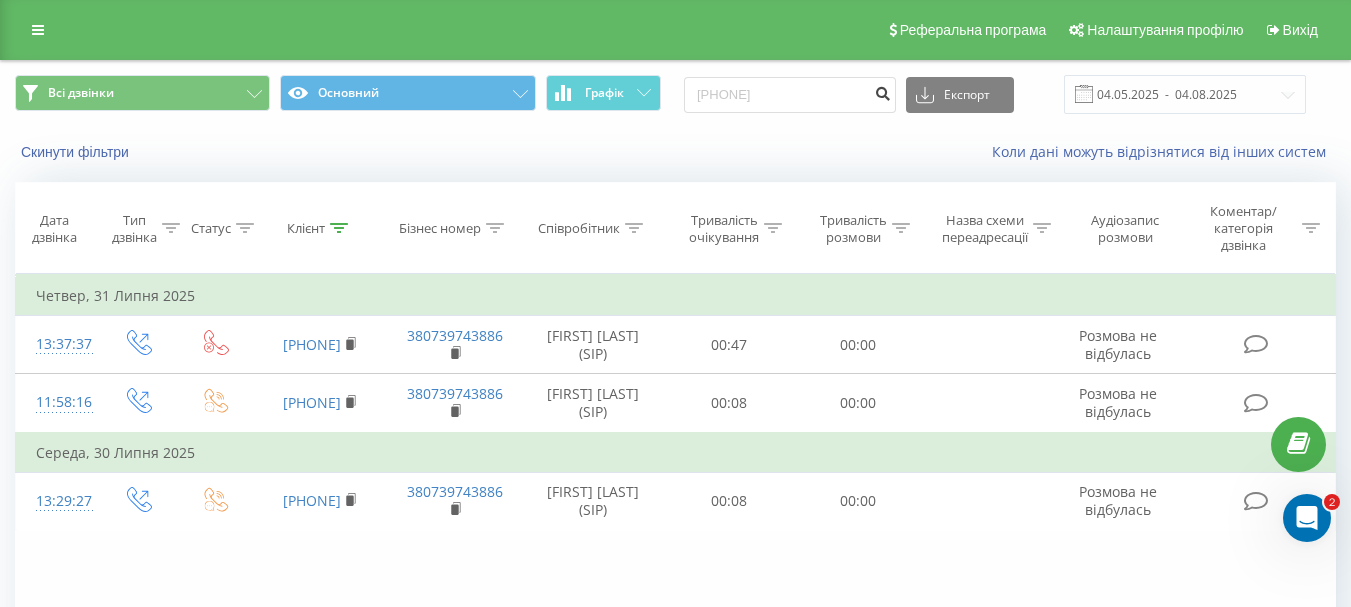 type on "[PHONE]" 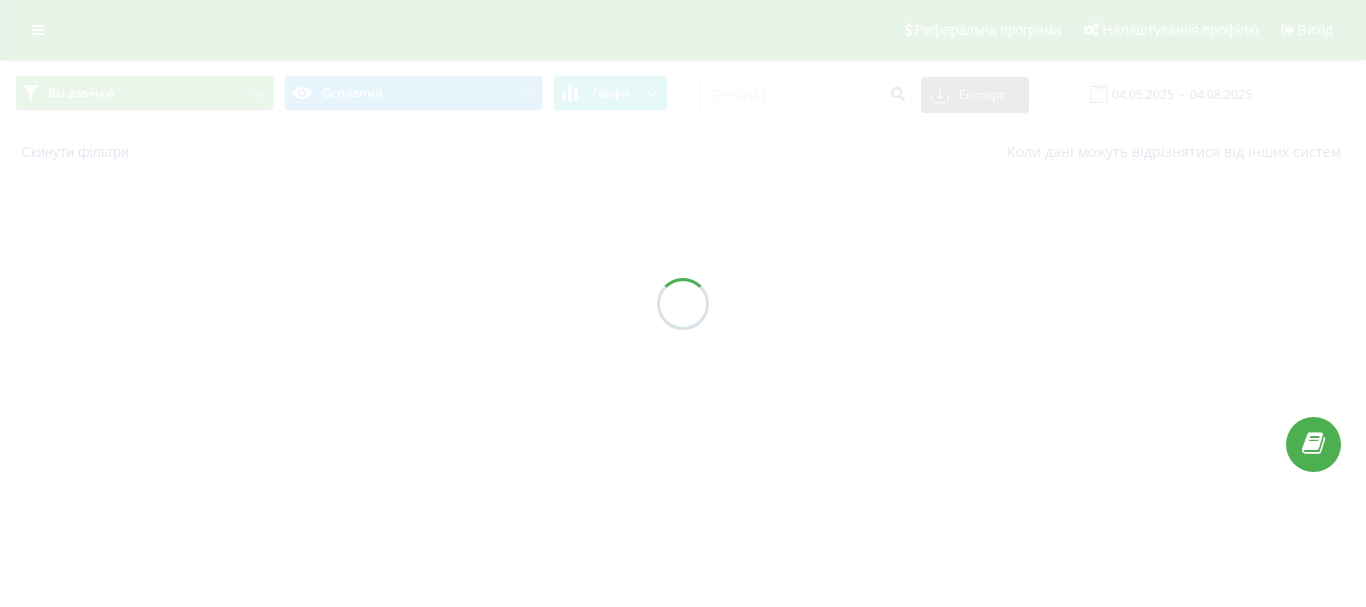 scroll, scrollTop: 0, scrollLeft: 0, axis: both 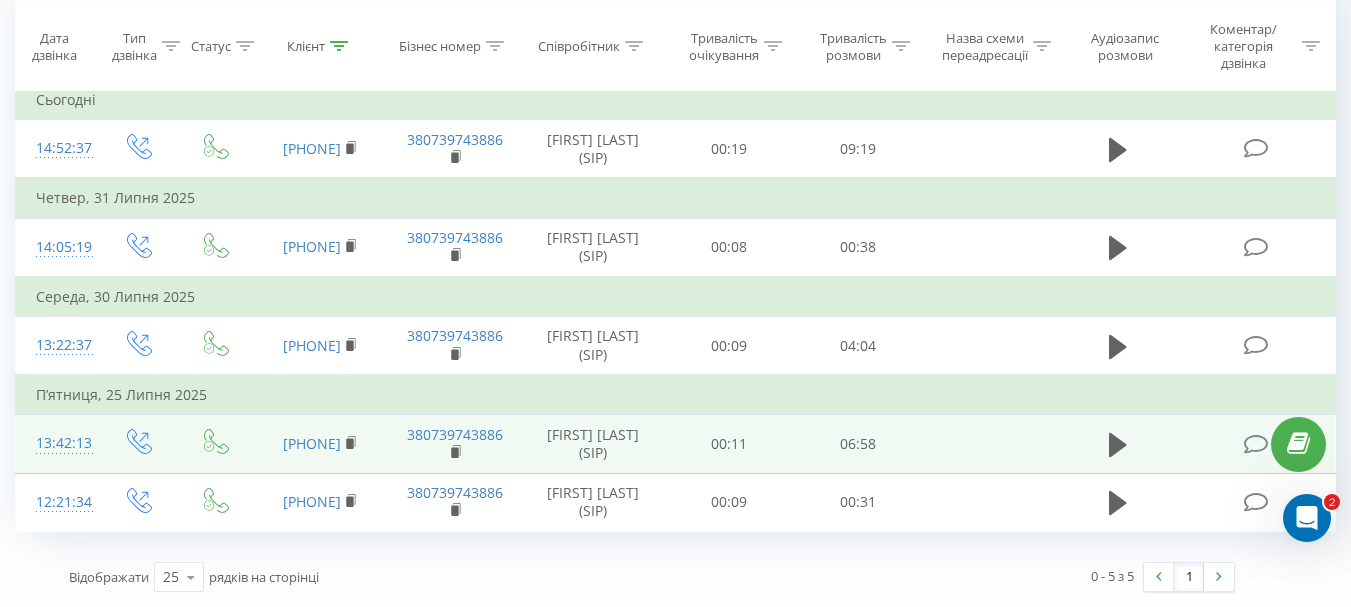 click at bounding box center (1255, 444) 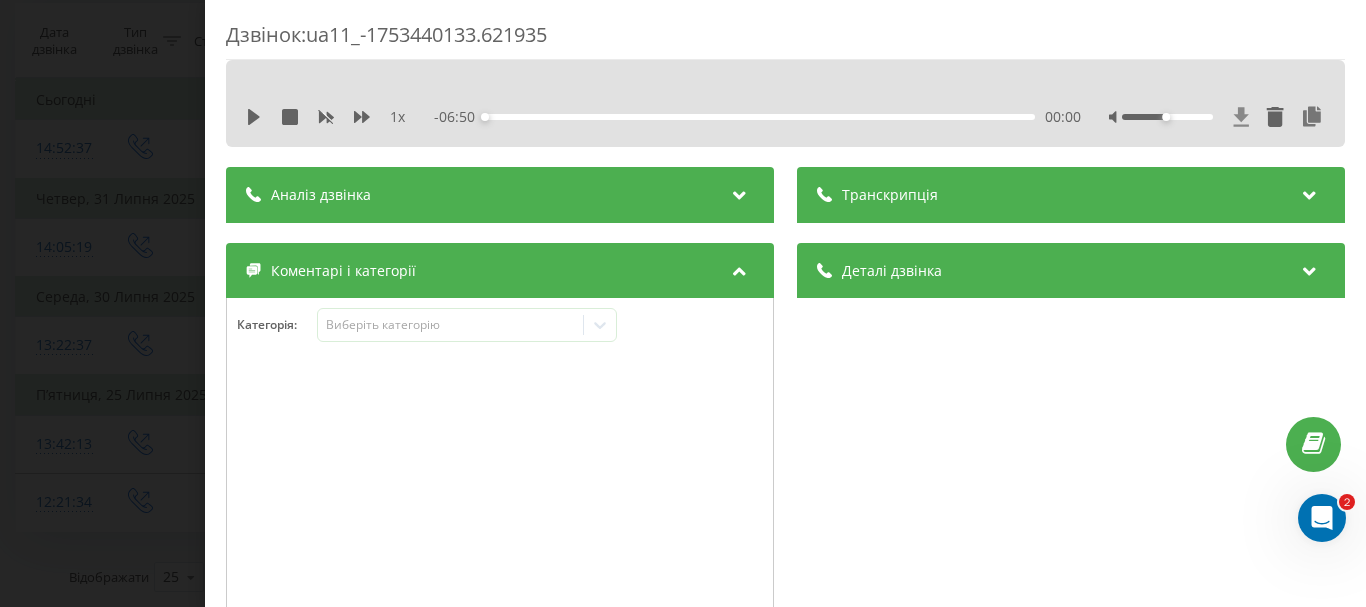 click 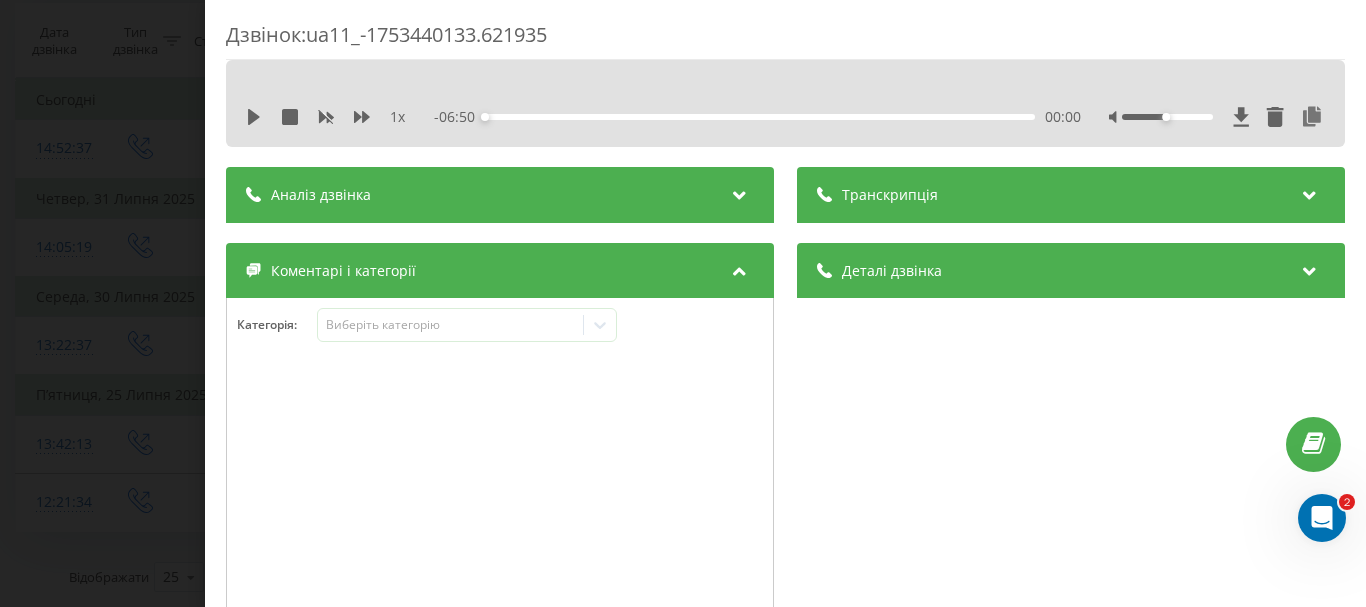 click on "Дзвінок :  ua11_-1753440133.621935   1 x  - 06:50 00:00   00:00   Транскрипція Для AI-аналізу майбутніх дзвінків  налаштуйте та активуйте профіль на сторінці . Якщо профіль вже є і дзвінок відповідає його умовам, оновіть сторінку через 10 хвилин - AI аналізує поточний дзвінок. Аналіз дзвінка Для AI-аналізу майбутніх дзвінків  налаштуйте та активуйте профіль на сторінці . Якщо профіль вже є і дзвінок відповідає його умовам, оновіть сторінку через 10 хвилин - AI аналізує поточний дзвінок. Деталі дзвінка Загальне Дата дзвінка [DATE] [TIME] Тип дзвінка Вихідний Статус дзвінка Успішний [PHONE]" at bounding box center [683, 303] 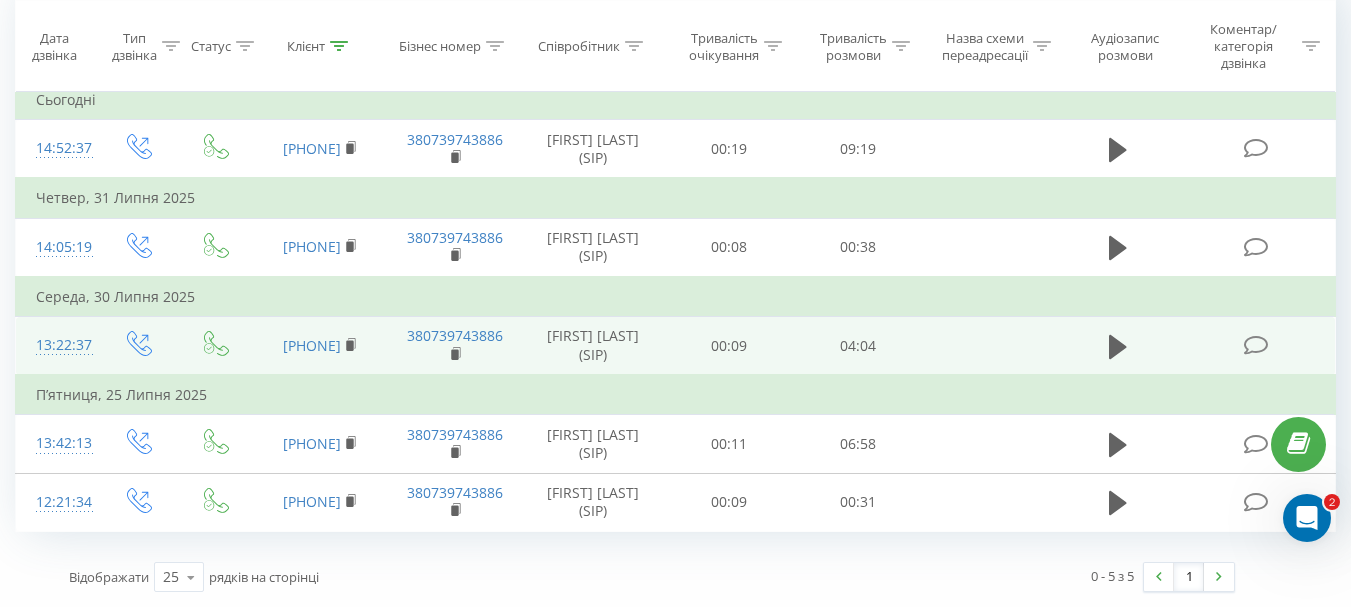 click at bounding box center (1255, 345) 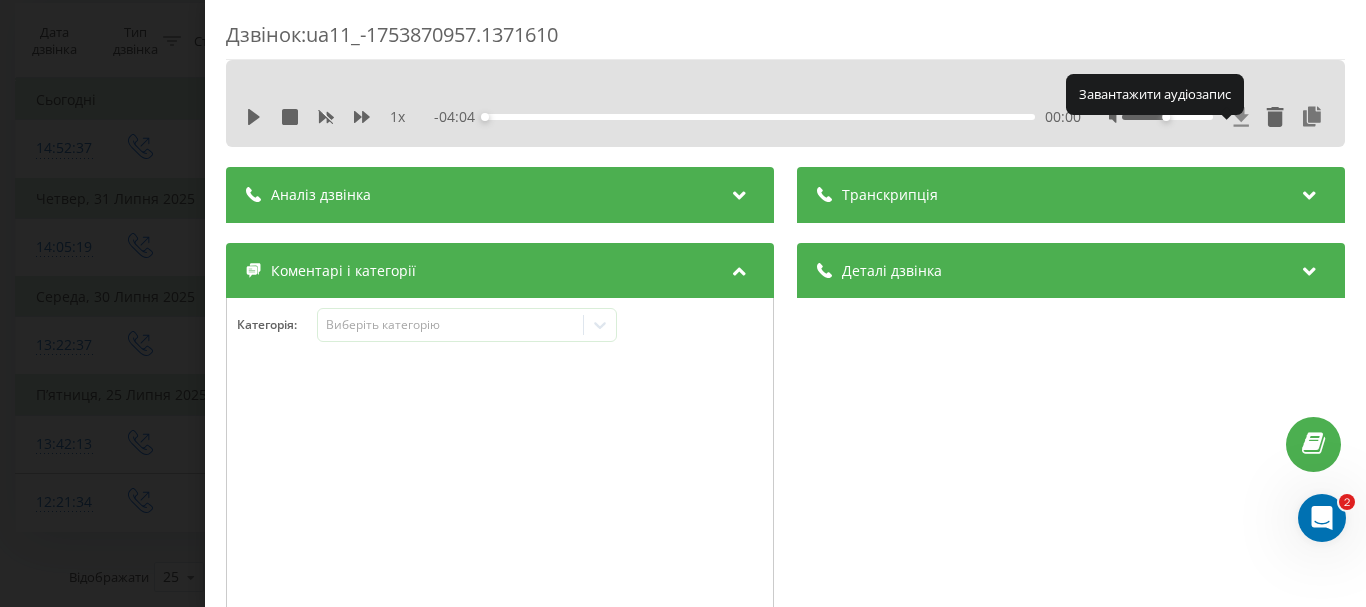 click 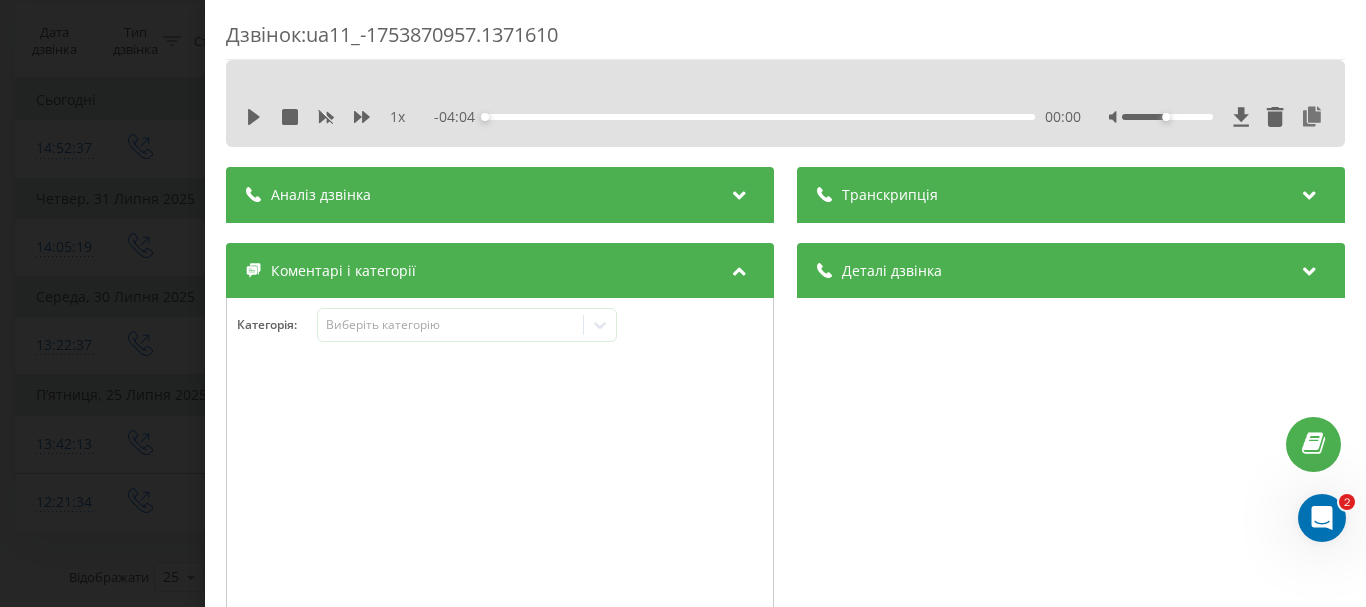 click on "Дзвінок :  ua11_-1753870957.1371610   1 x  - 04:04 00:00   00:00   Транскрипція Для AI-аналізу майбутніх дзвінків  налаштуйте та активуйте профіль на сторінці . Якщо профіль вже є і дзвінок відповідає його умовам, оновіть сторінку через 10 хвилин - AI аналізує поточний дзвінок. Аналіз дзвінка Для AI-аналізу майбутніх дзвінків  налаштуйте та активуйте профіль на сторінці . Якщо профіль вже є і дзвінок відповідає його умовам, оновіть сторінку через 10 хвилин - AI аналізує поточний дзвінок. Деталі дзвінка Загальне Дата дзвінка [DATE] [TIME] Тип дзвінка Вихідний Статус дзвінка Успішний [PHONE]" at bounding box center (683, 303) 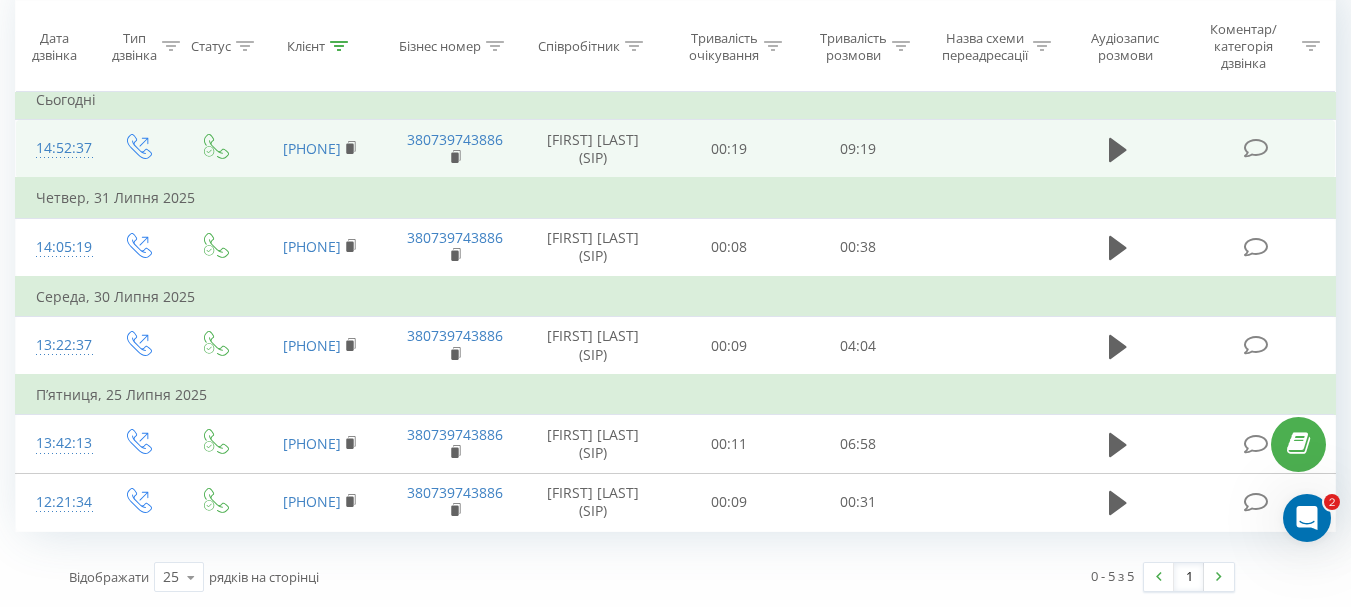 click at bounding box center (1255, 148) 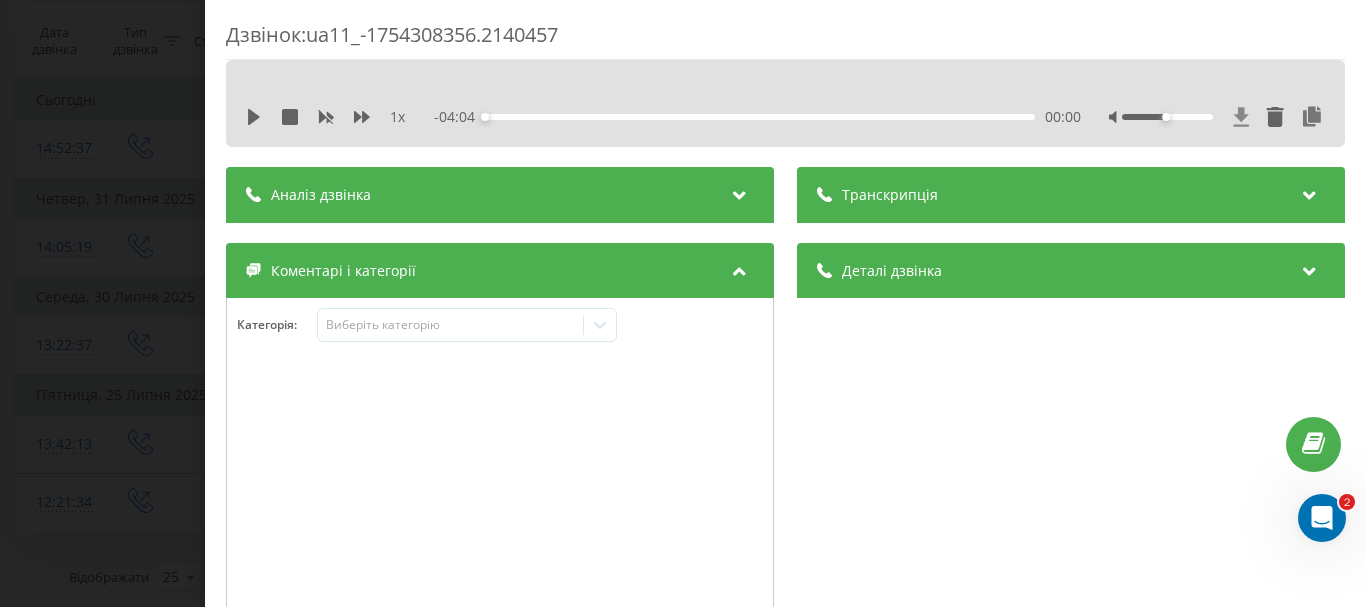 click 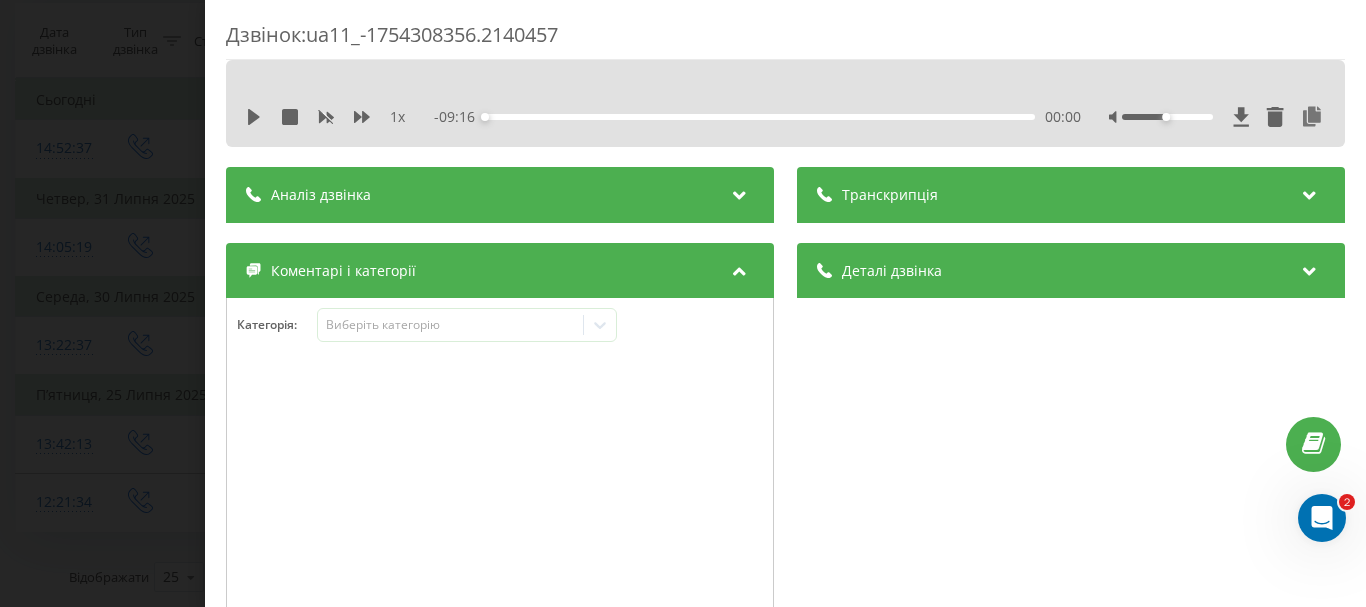 click on "Дзвінок :  ua11_-1754308356.2140457   1 x  - 09:16 00:00   00:00   Транскрипція Для AI-аналізу майбутніх дзвінків  налаштуйте та активуйте профіль на сторінці . Якщо профіль вже є і дзвінок відповідає його умовам, оновіть сторінку через 10 хвилин - AI аналізує поточний дзвінок. Аналіз дзвінка Для AI-аналізу майбутніх дзвінків  налаштуйте та активуйте профіль на сторінці . Якщо профіль вже є і дзвінок відповідає його умовам, оновіть сторінку через 10 хвилин - AI аналізує поточний дзвінок. Деталі дзвінка Загальне Дата дзвінка [DATE] [TIME] Тип дзвінка Вихідний Статус дзвінка Успішний [PHONE]" at bounding box center (683, 303) 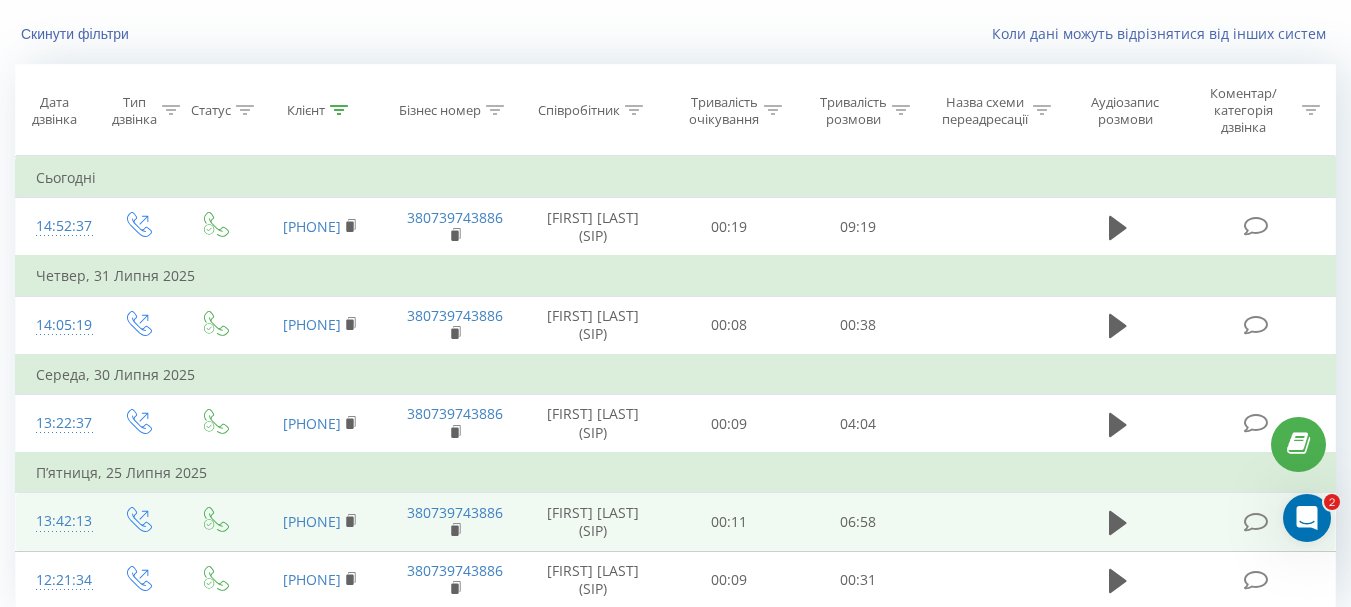 scroll, scrollTop: 196, scrollLeft: 0, axis: vertical 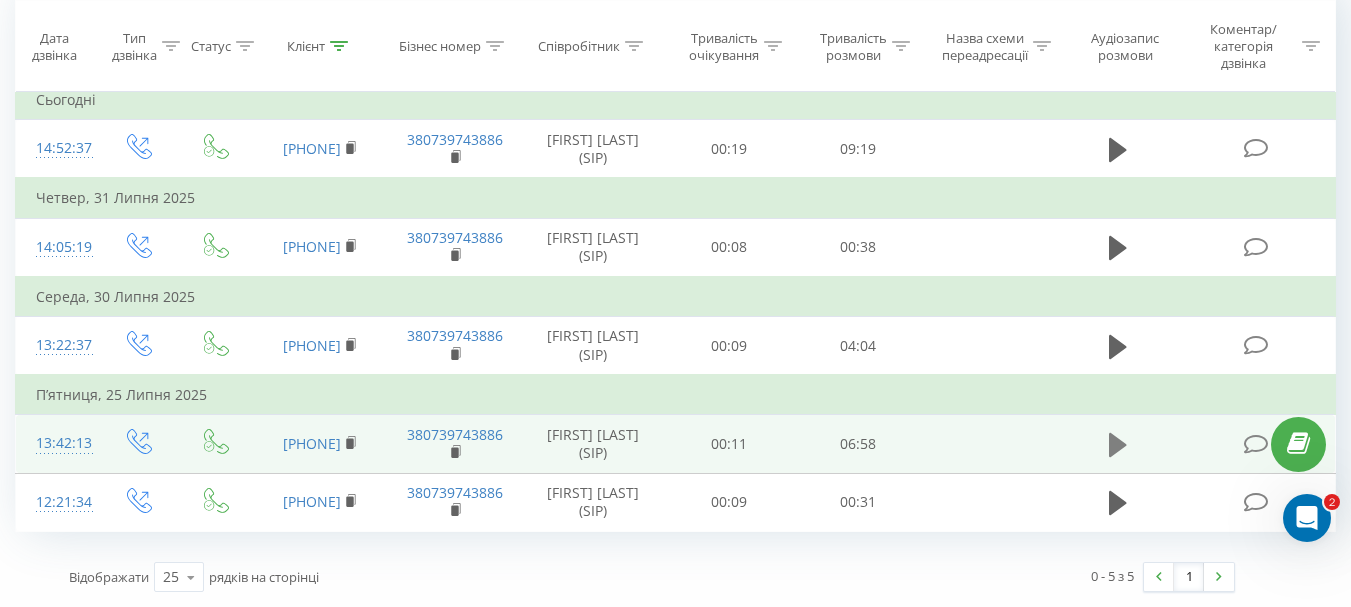 click 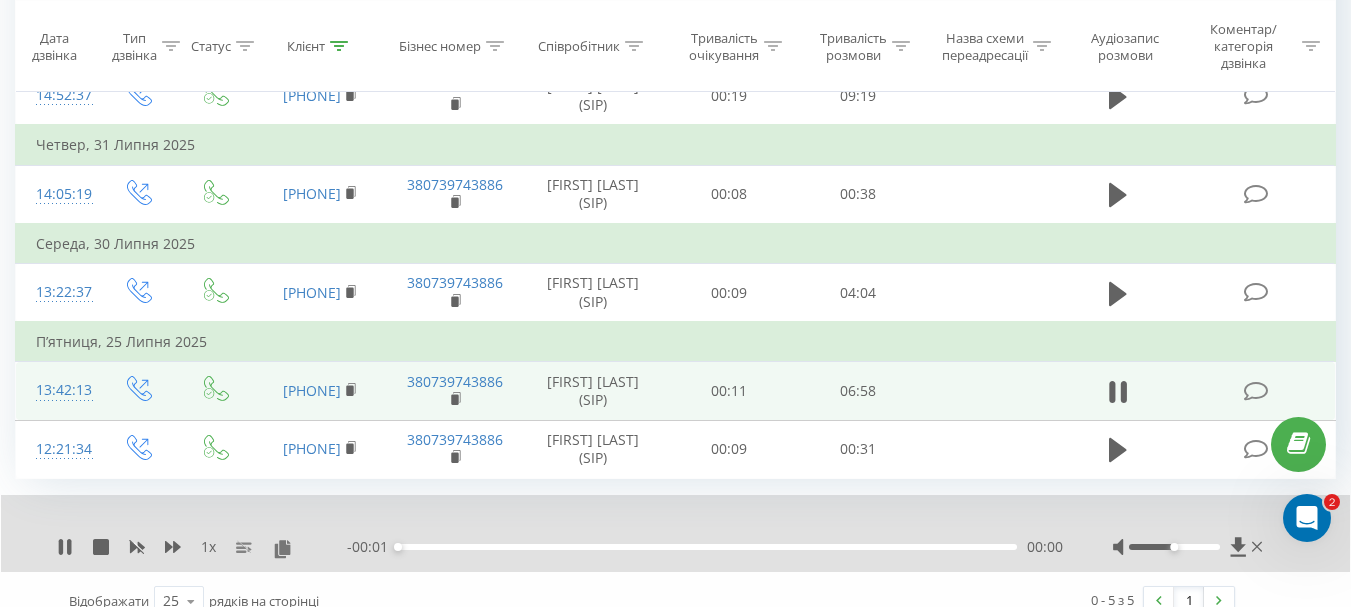scroll, scrollTop: 273, scrollLeft: 0, axis: vertical 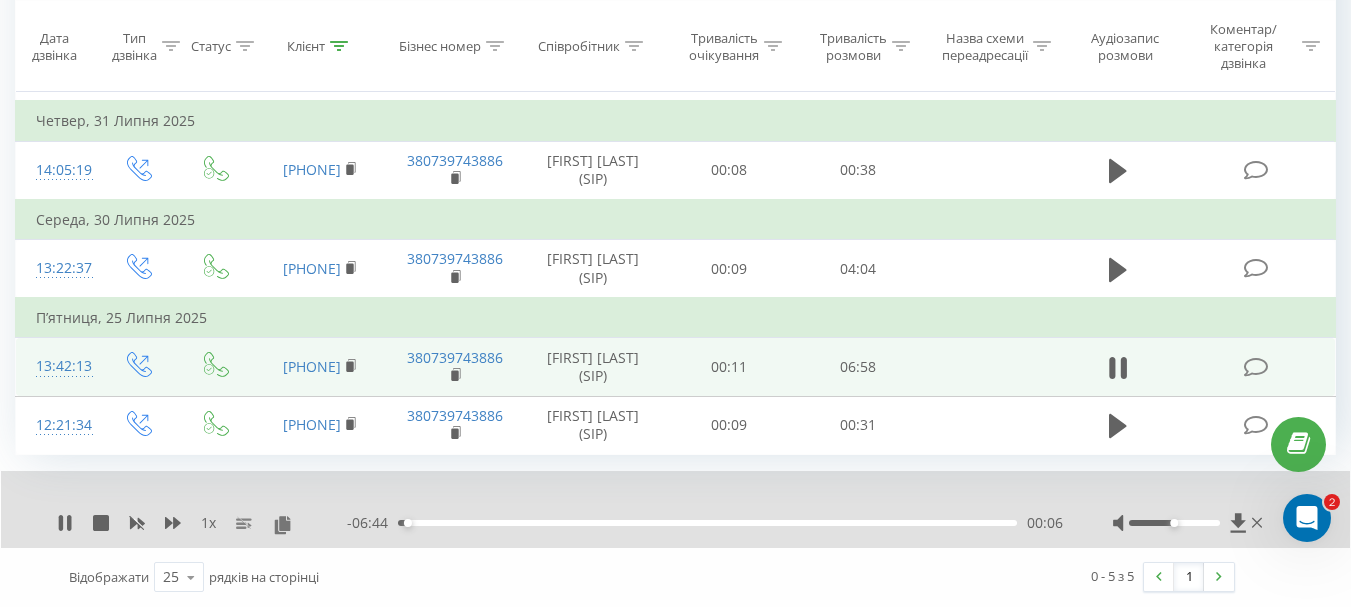 click on "- 06:44 00:06   00:06" at bounding box center (705, 523) 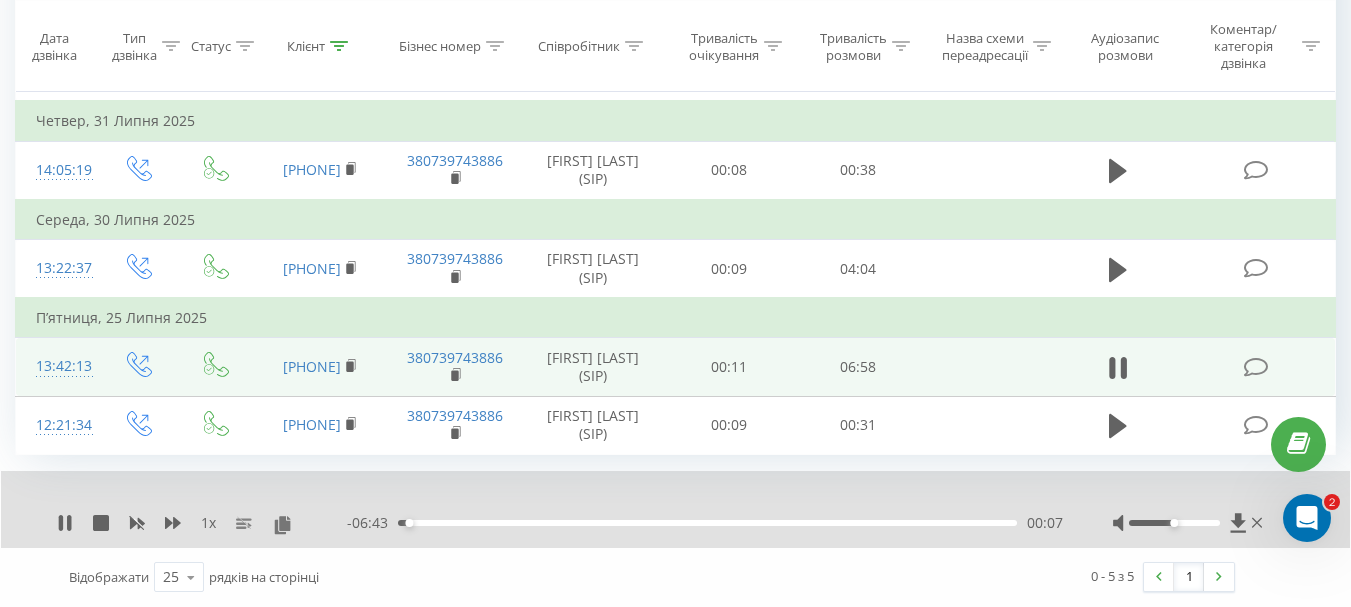 click on "00:07" at bounding box center [707, 523] 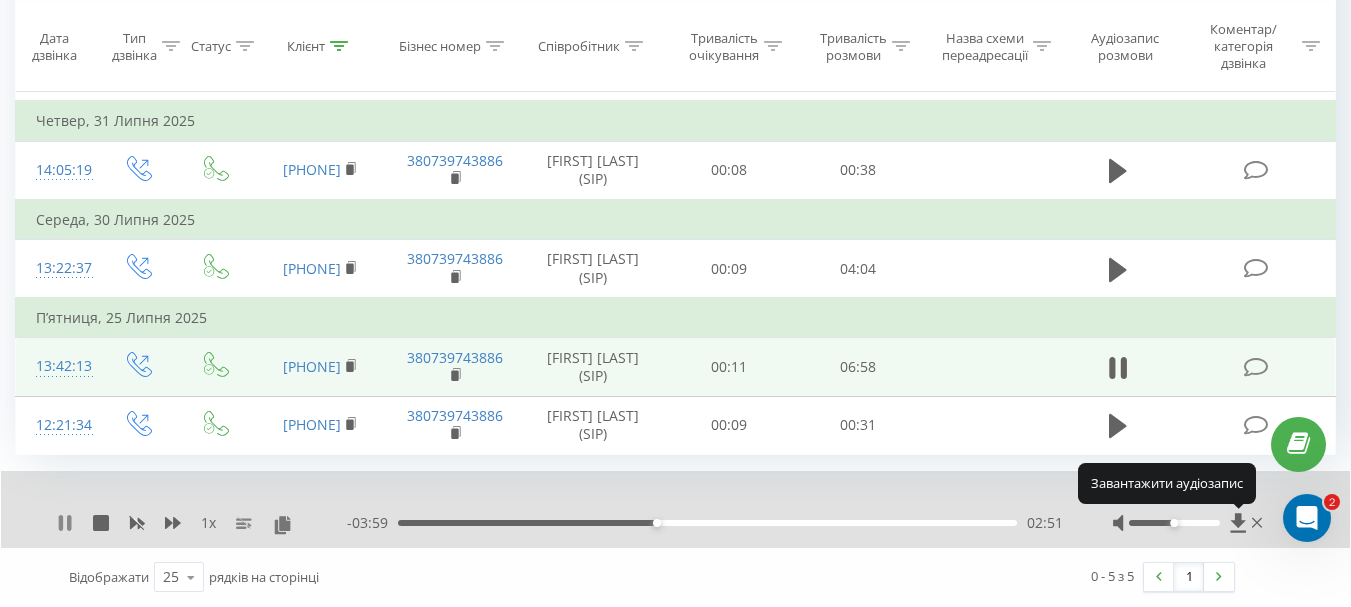 click 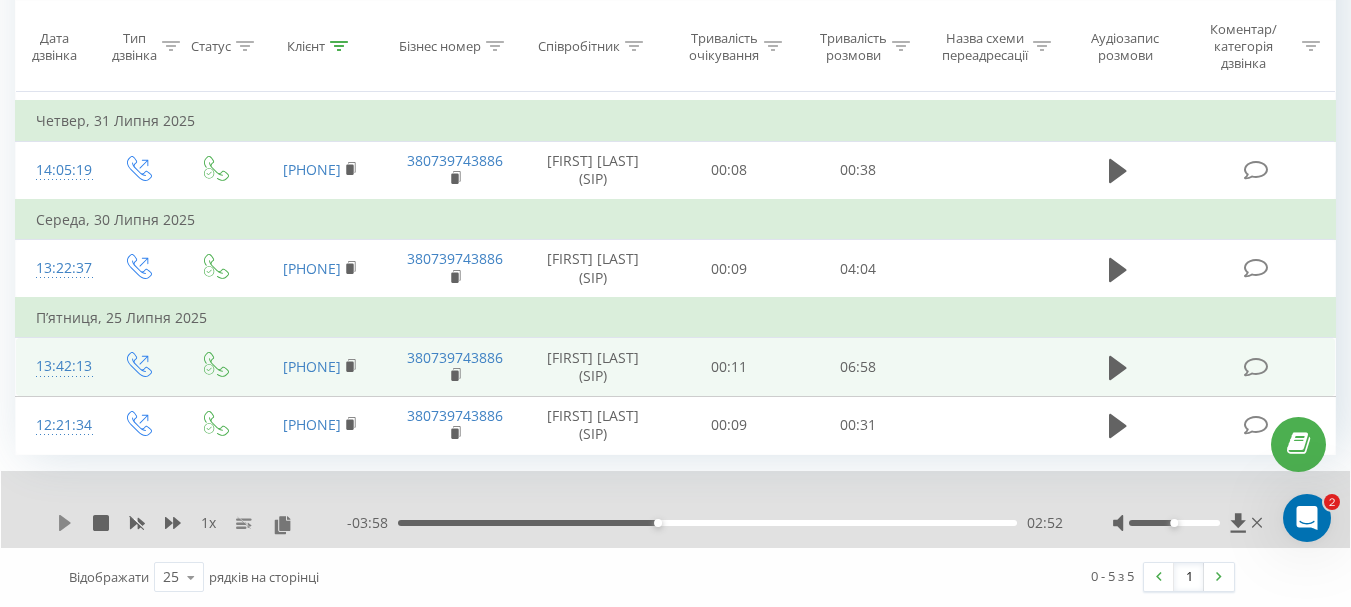 click 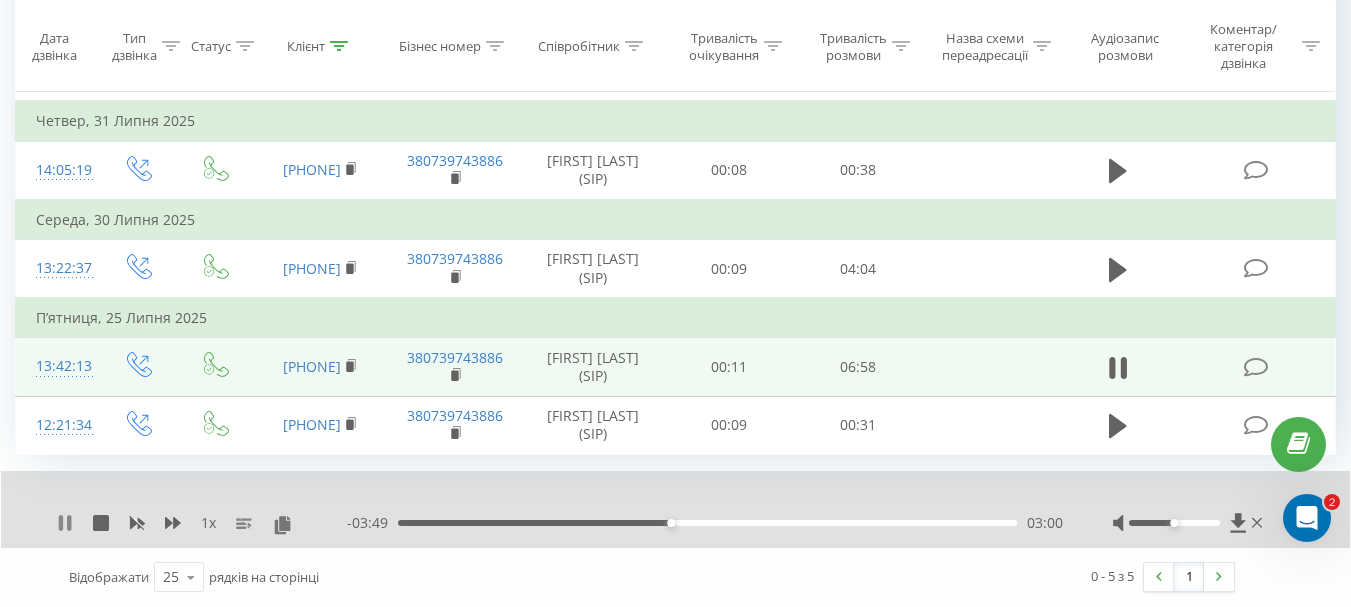 click 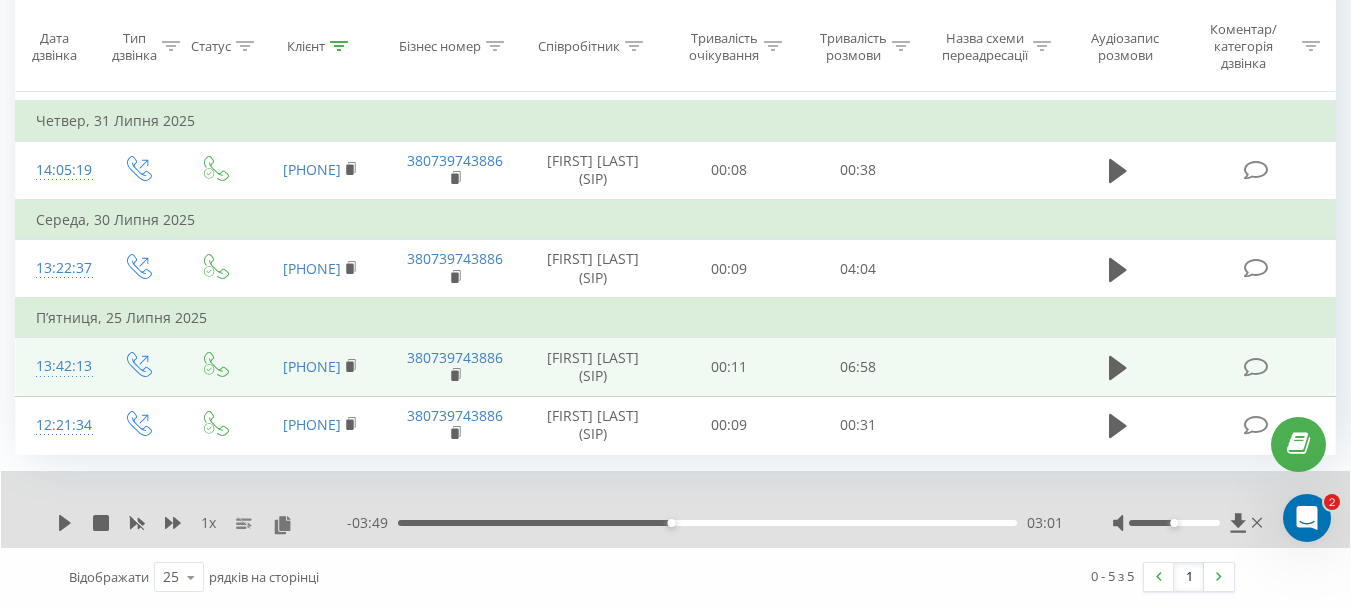 click on "1 x" at bounding box center [202, 523] 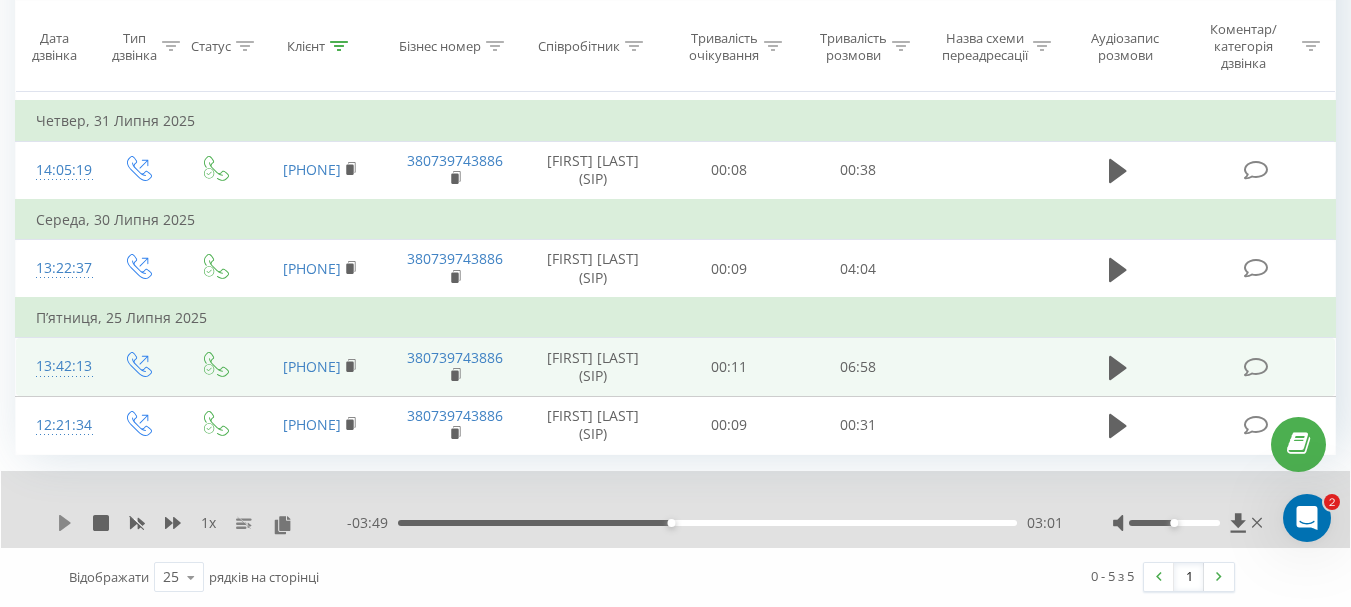 click 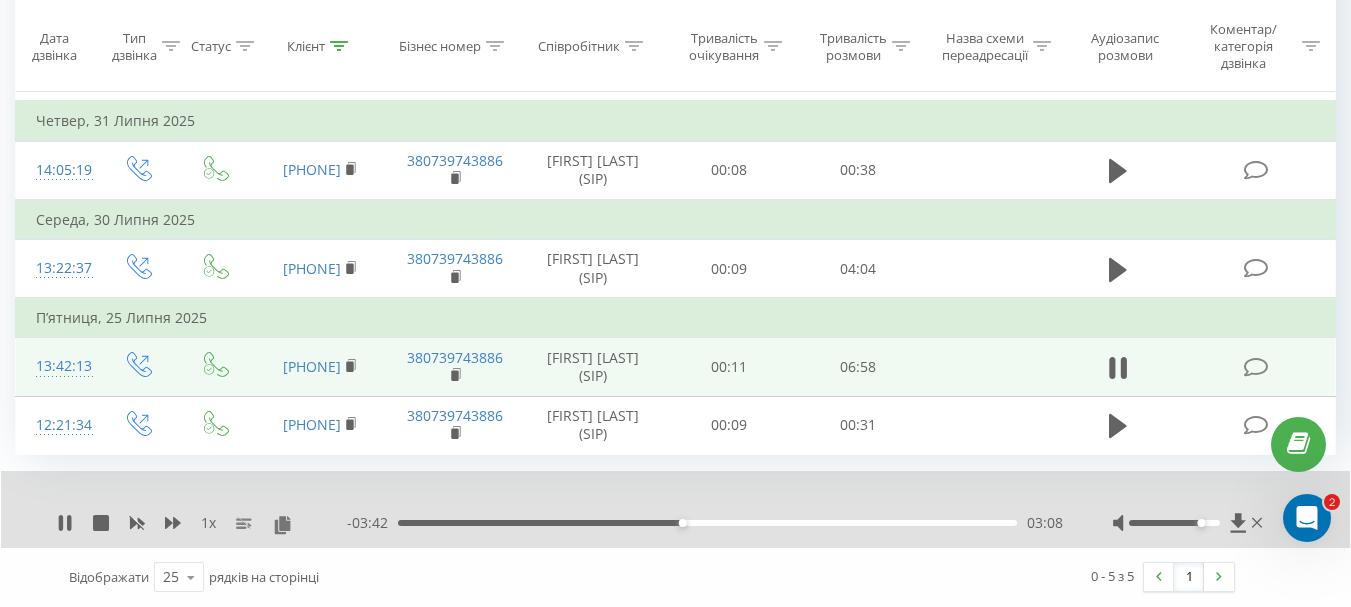 drag, startPoint x: 1178, startPoint y: 523, endPoint x: 1204, endPoint y: 523, distance: 26 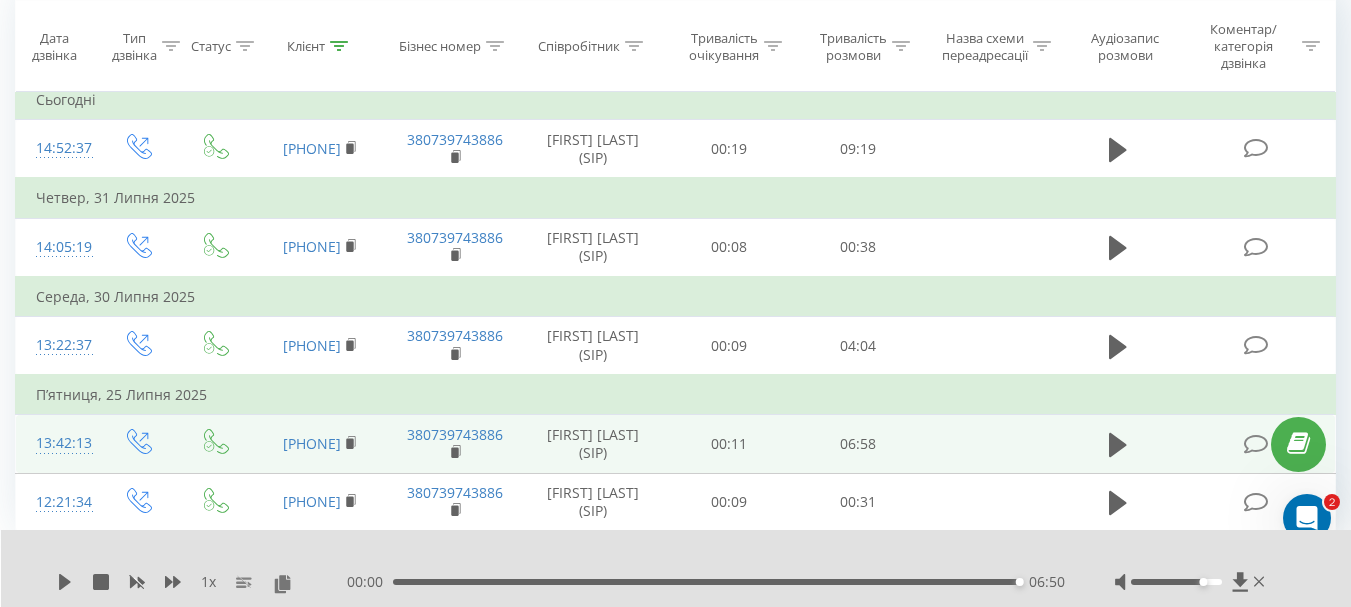 scroll, scrollTop: 0, scrollLeft: 0, axis: both 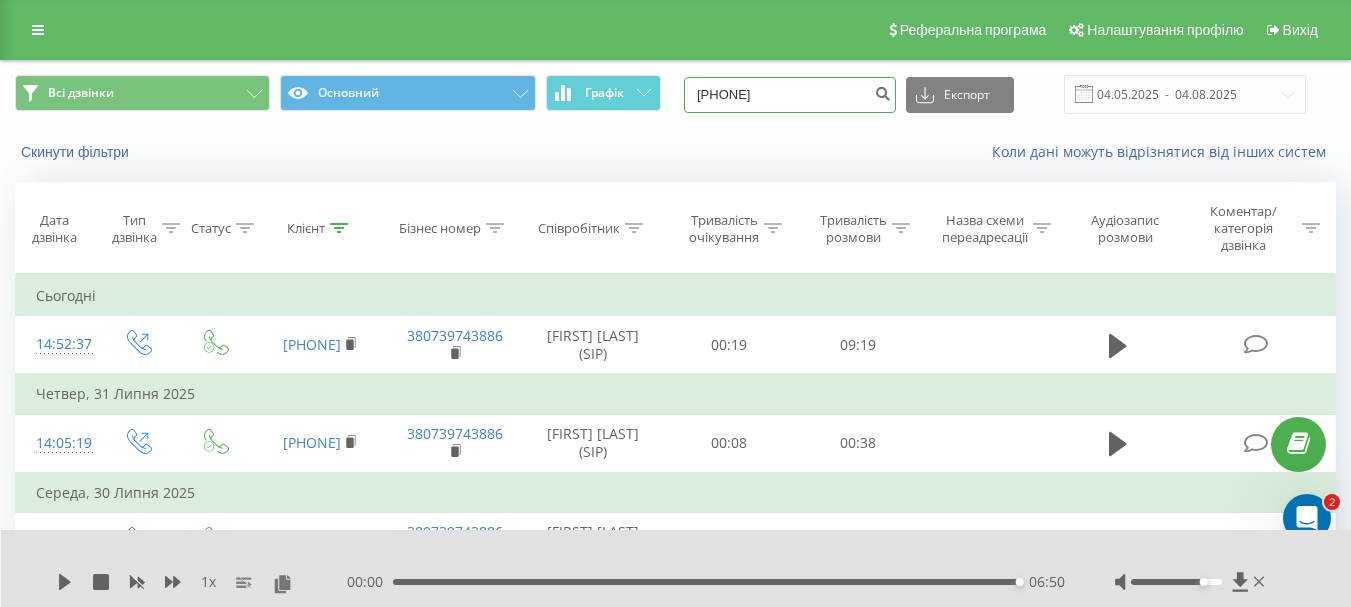 click on "[PHONE]" at bounding box center (790, 95) 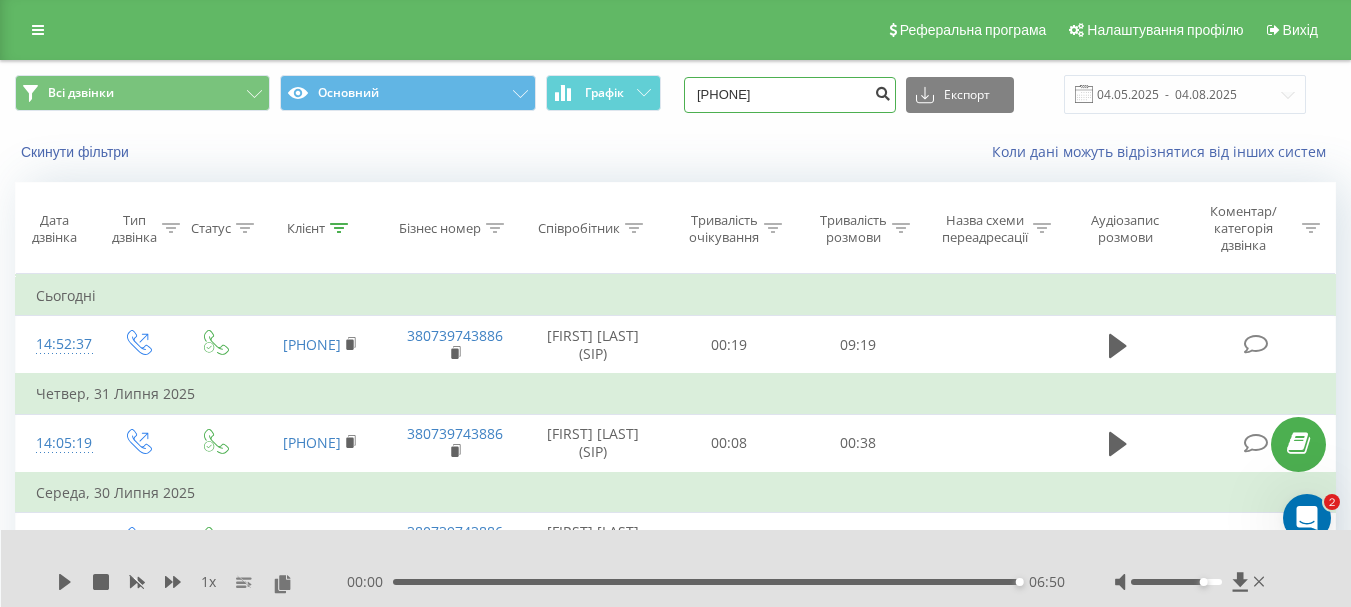 paste on "[PHONE]" 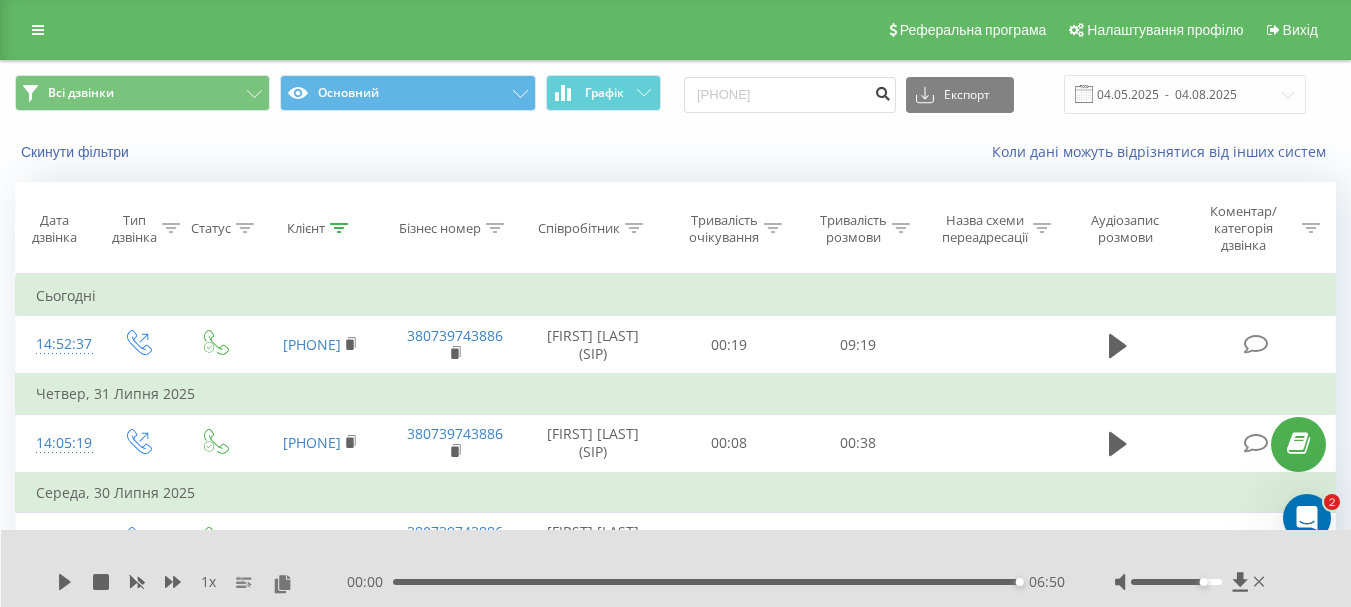 click at bounding box center (882, 91) 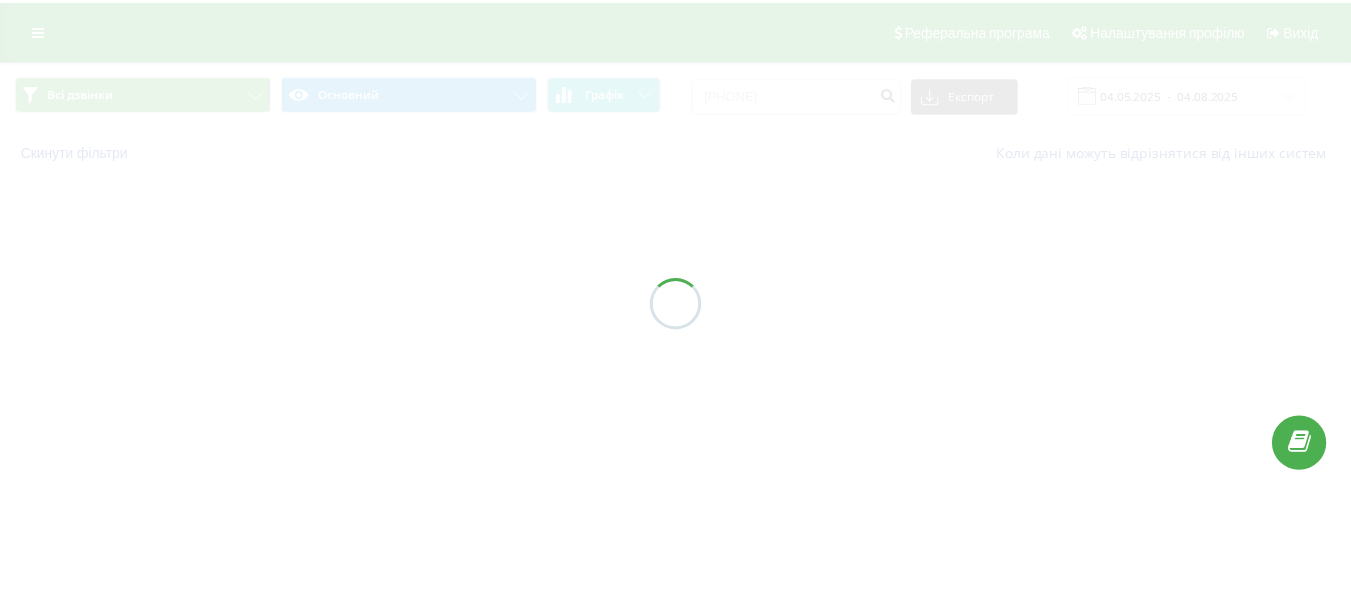 scroll, scrollTop: 0, scrollLeft: 0, axis: both 